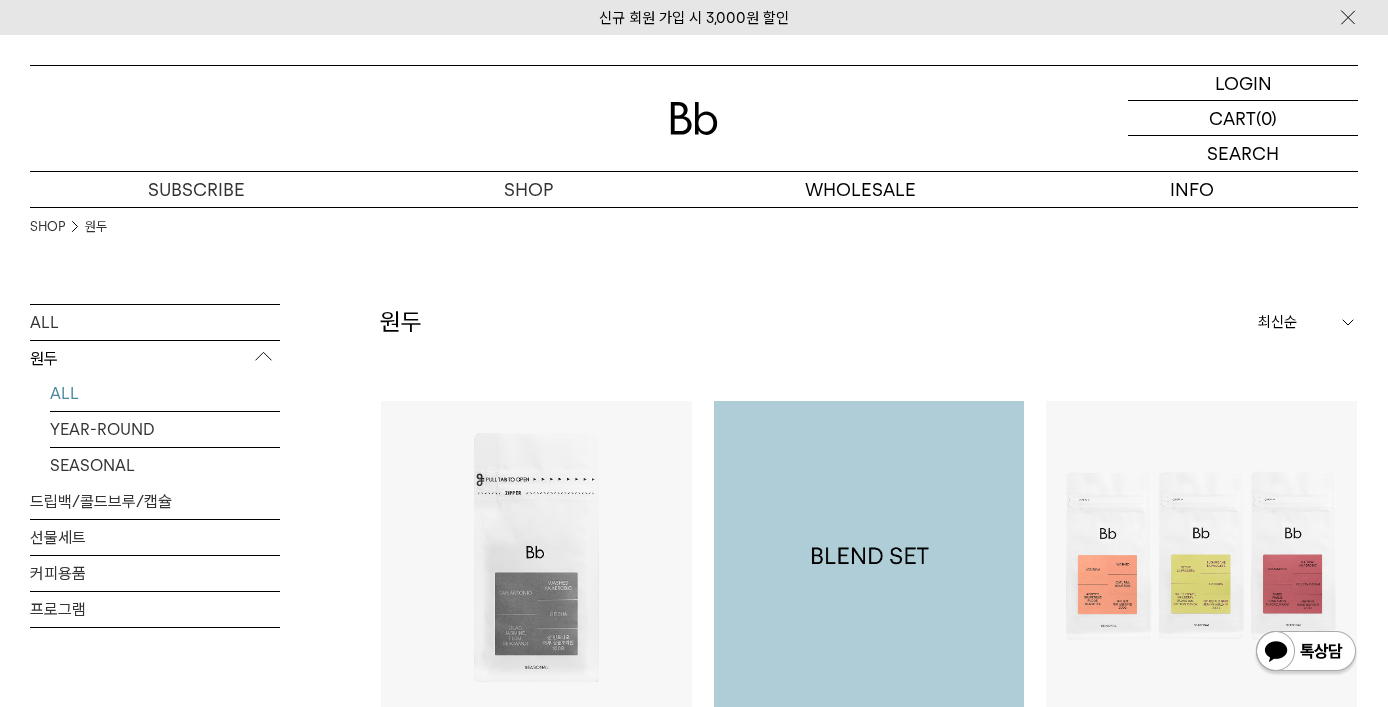 scroll, scrollTop: 0, scrollLeft: 0, axis: both 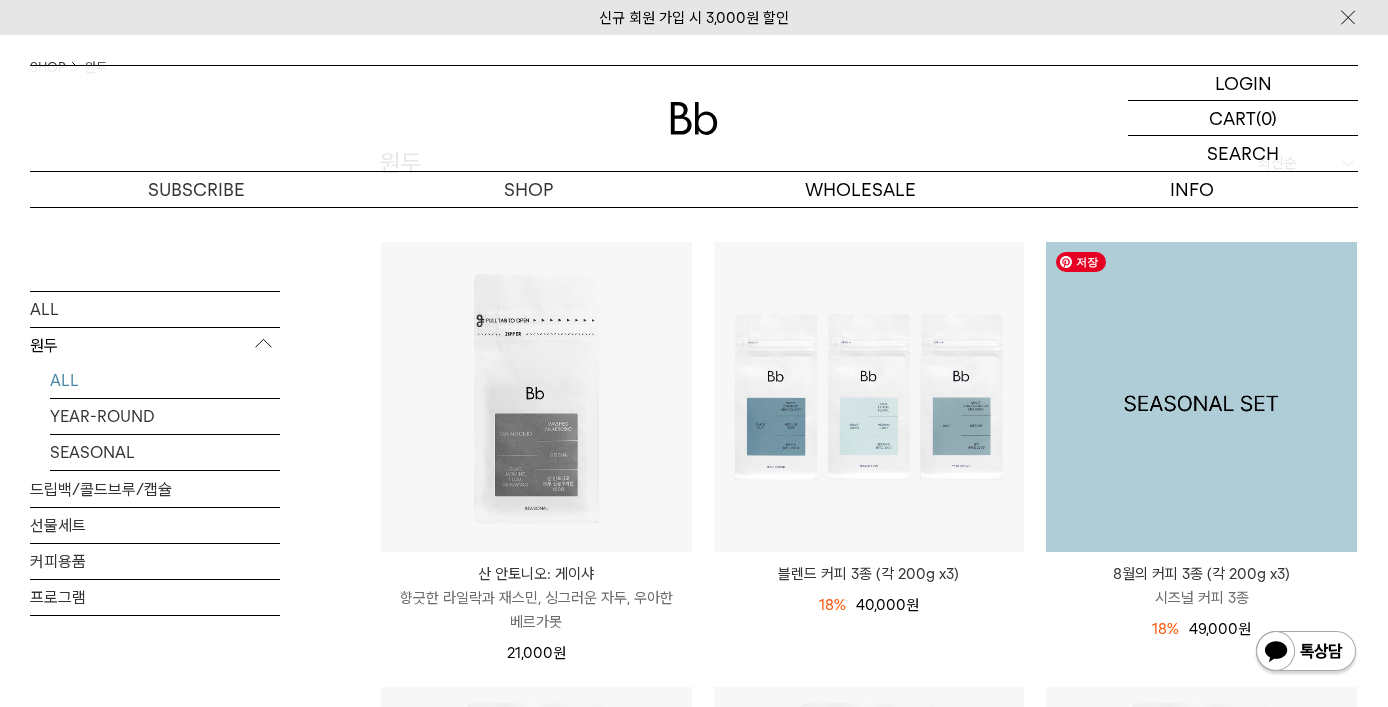 click at bounding box center [1201, 397] 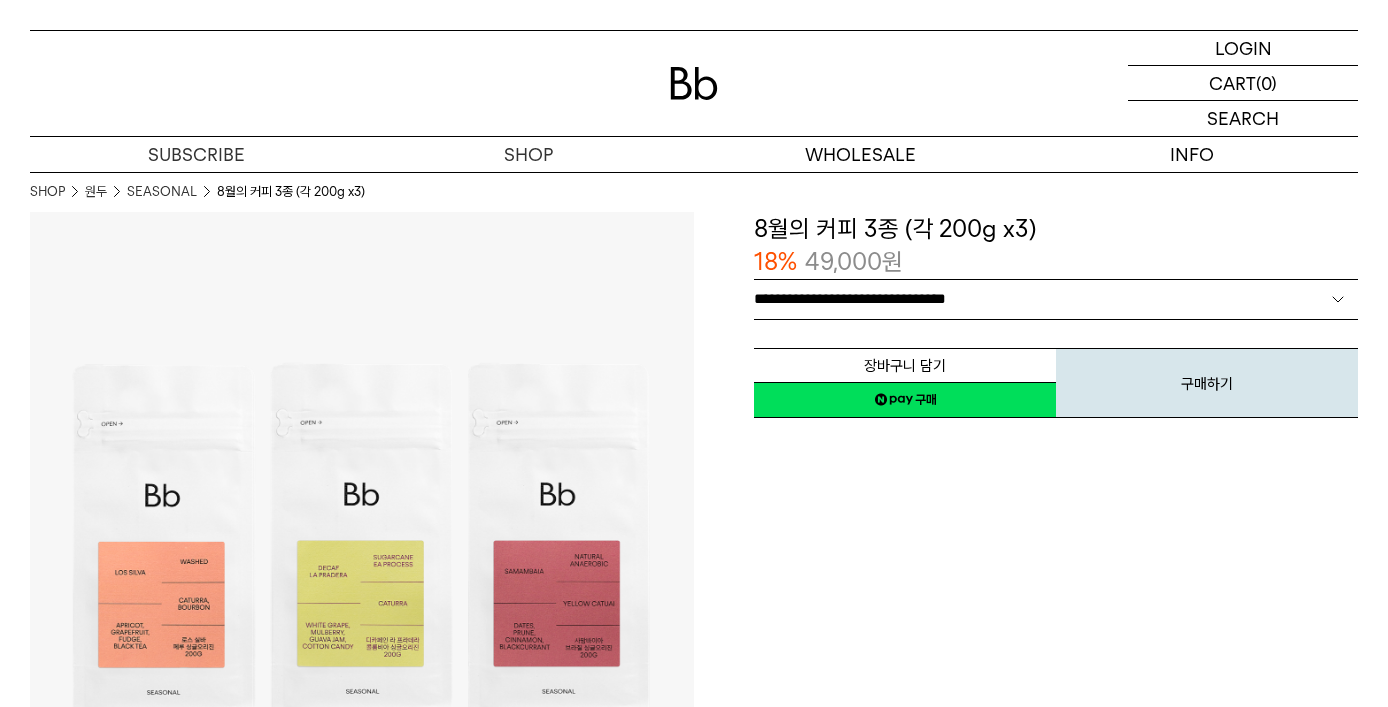 scroll, scrollTop: 0, scrollLeft: 0, axis: both 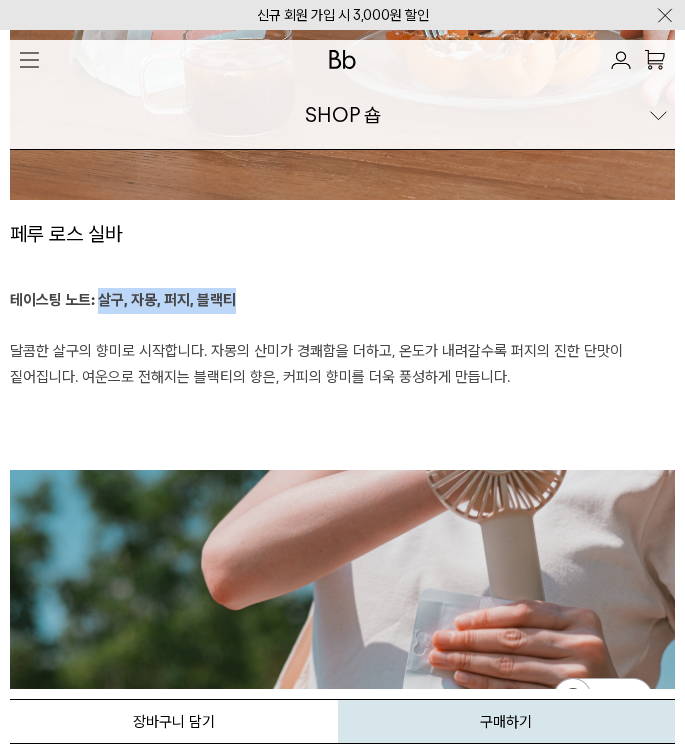 drag, startPoint x: 104, startPoint y: 302, endPoint x: 255, endPoint y: 304, distance: 151.01324 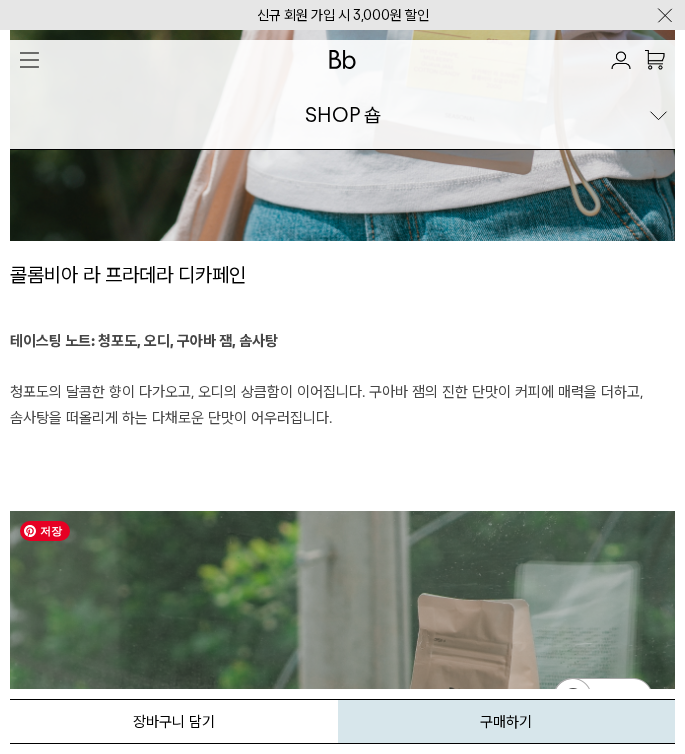 scroll, scrollTop: 2741, scrollLeft: 0, axis: vertical 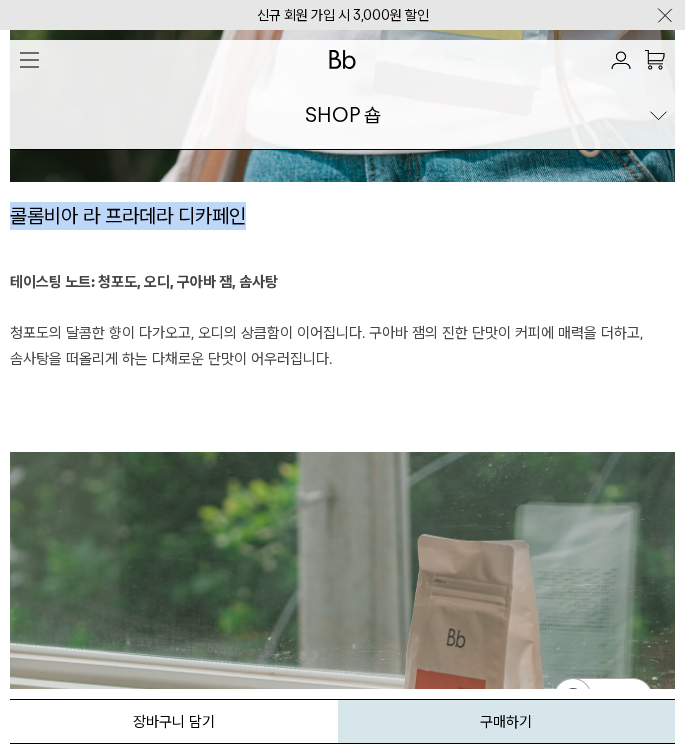 drag, startPoint x: 14, startPoint y: 214, endPoint x: 246, endPoint y: 220, distance: 232.07758 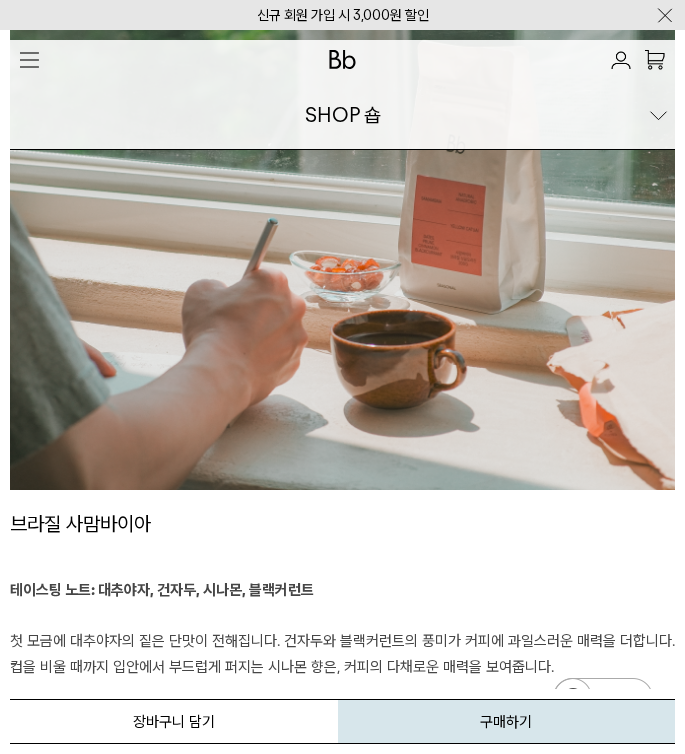 scroll, scrollTop: 3916, scrollLeft: 0, axis: vertical 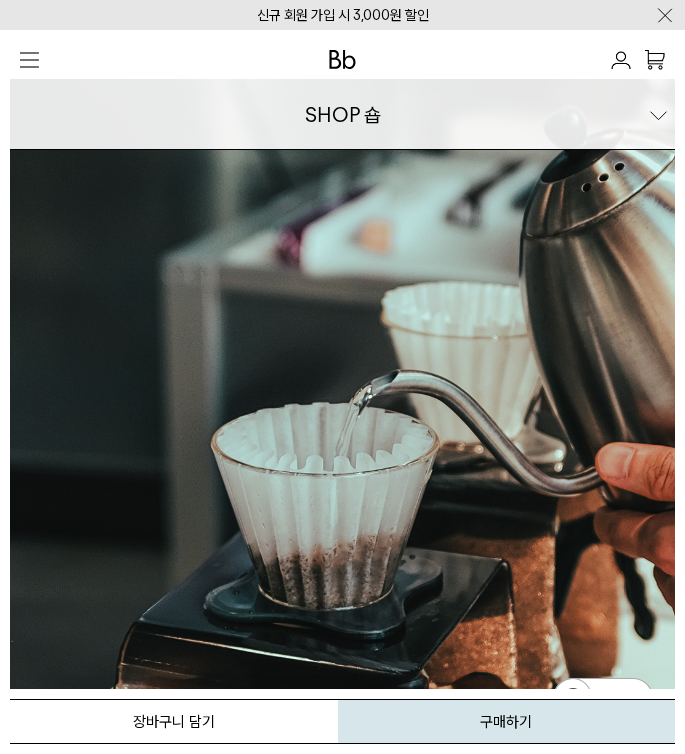 click at bounding box center [29, 60] 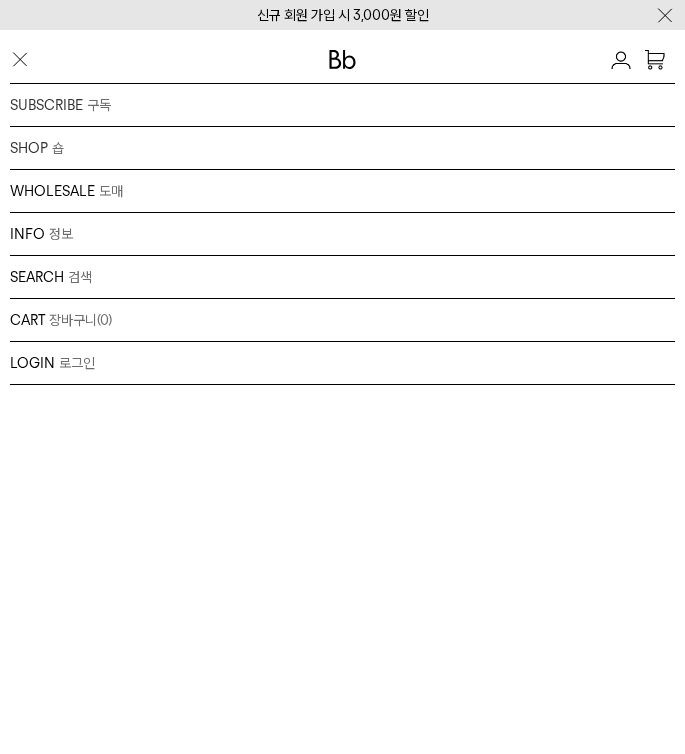 click on "SHOP
숍
원두
드립백/콜드브루/캡슐
선물세트
커피용품
프로그램" at bounding box center (342, 148) 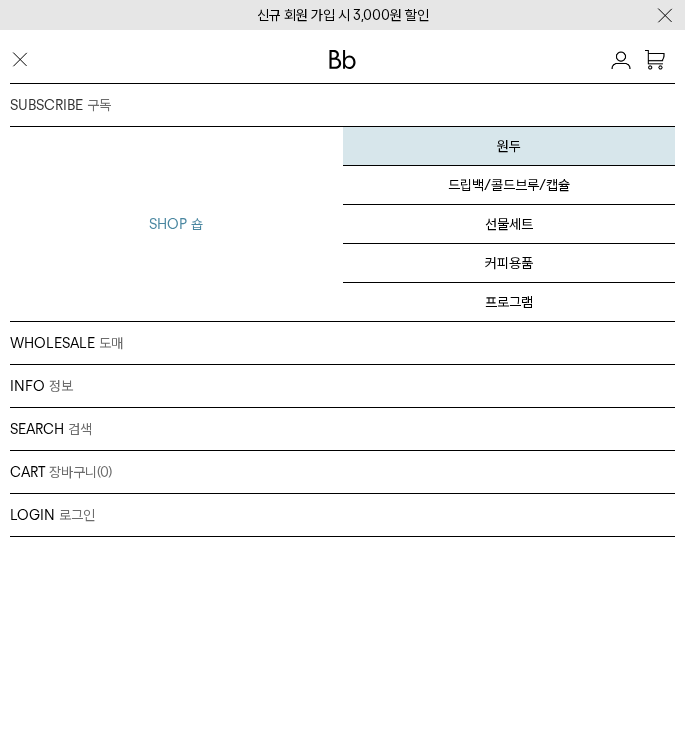 click on "원두" at bounding box center (509, 146) 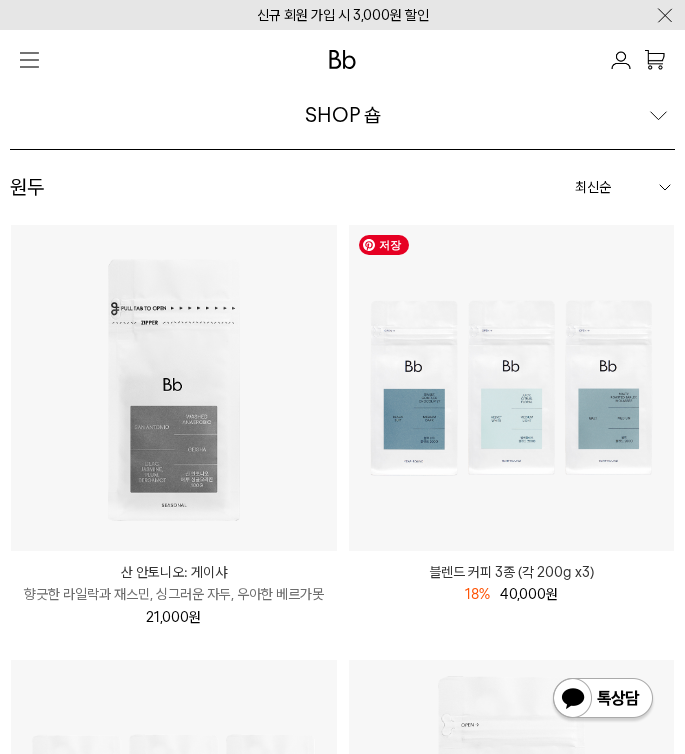 scroll, scrollTop: 0, scrollLeft: 0, axis: both 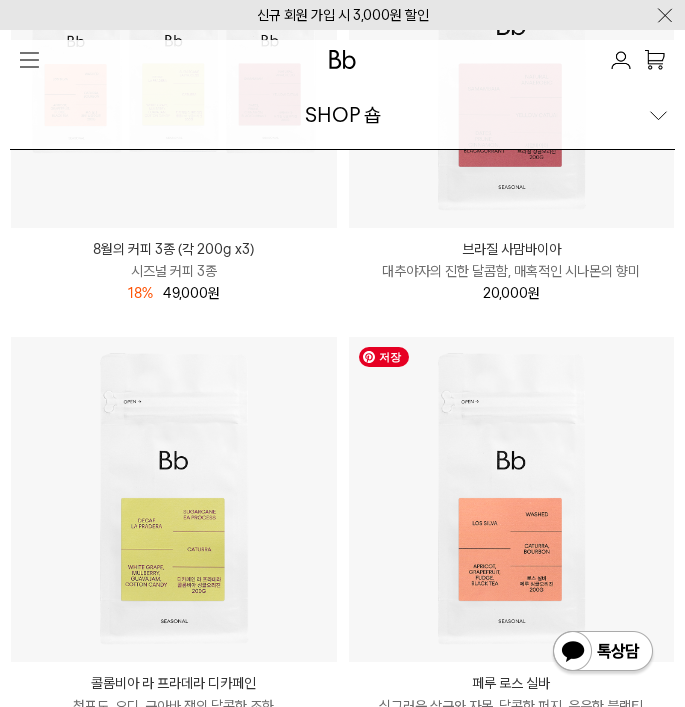 click at bounding box center (512, 500) 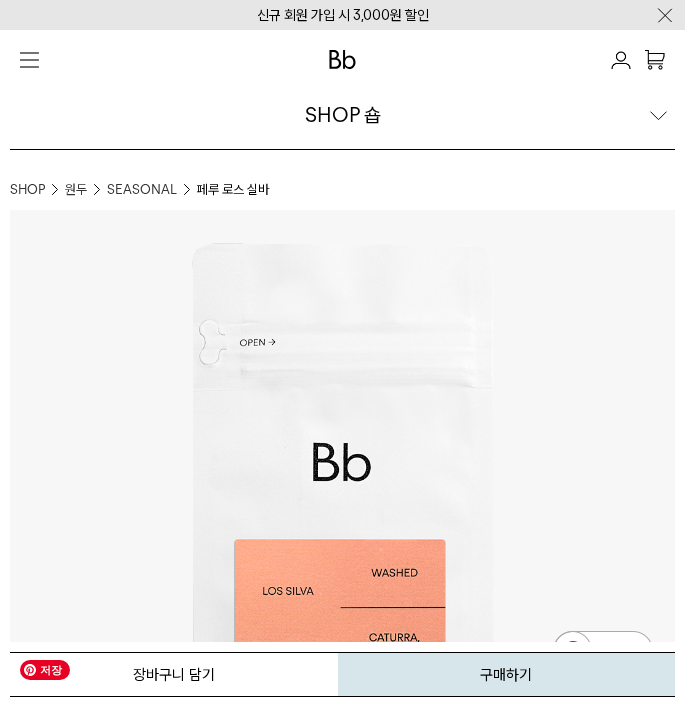 scroll, scrollTop: 1097, scrollLeft: 0, axis: vertical 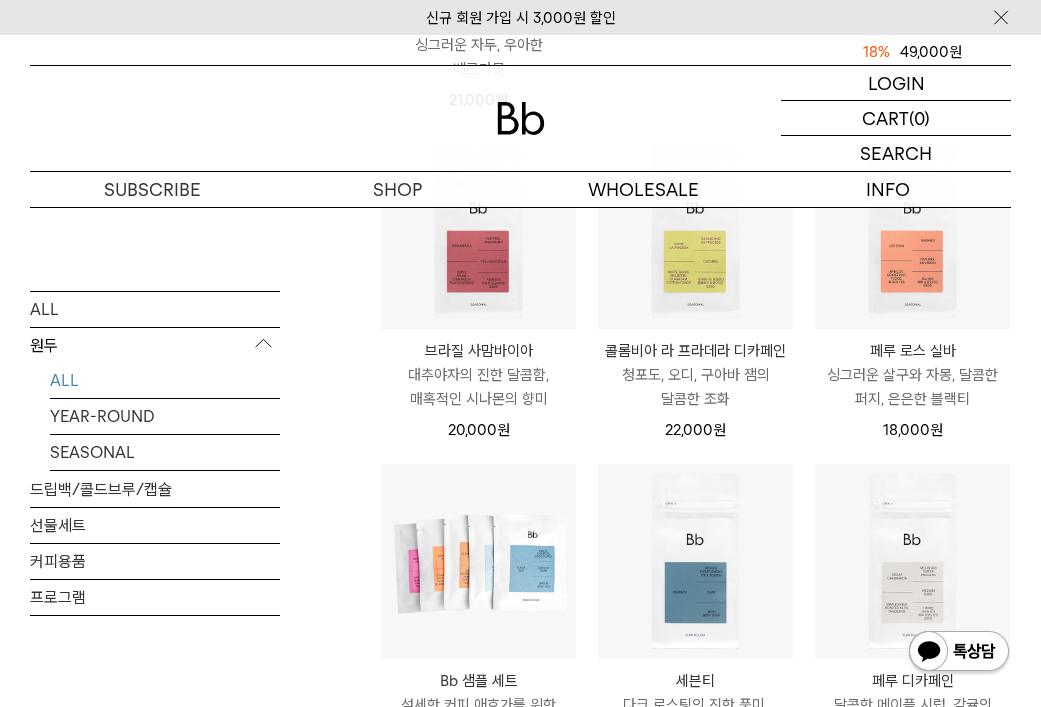 click on "대추야자의 진한 달콤함, 매혹적인 시나몬의 향미" at bounding box center (478, 387) 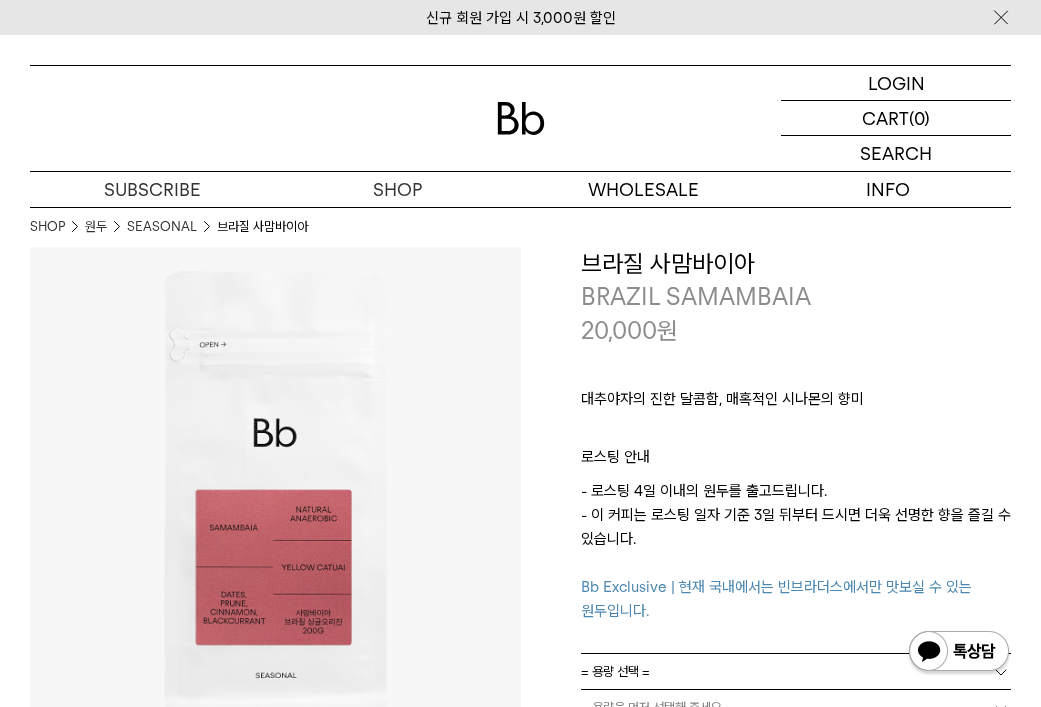 scroll, scrollTop: 0, scrollLeft: 0, axis: both 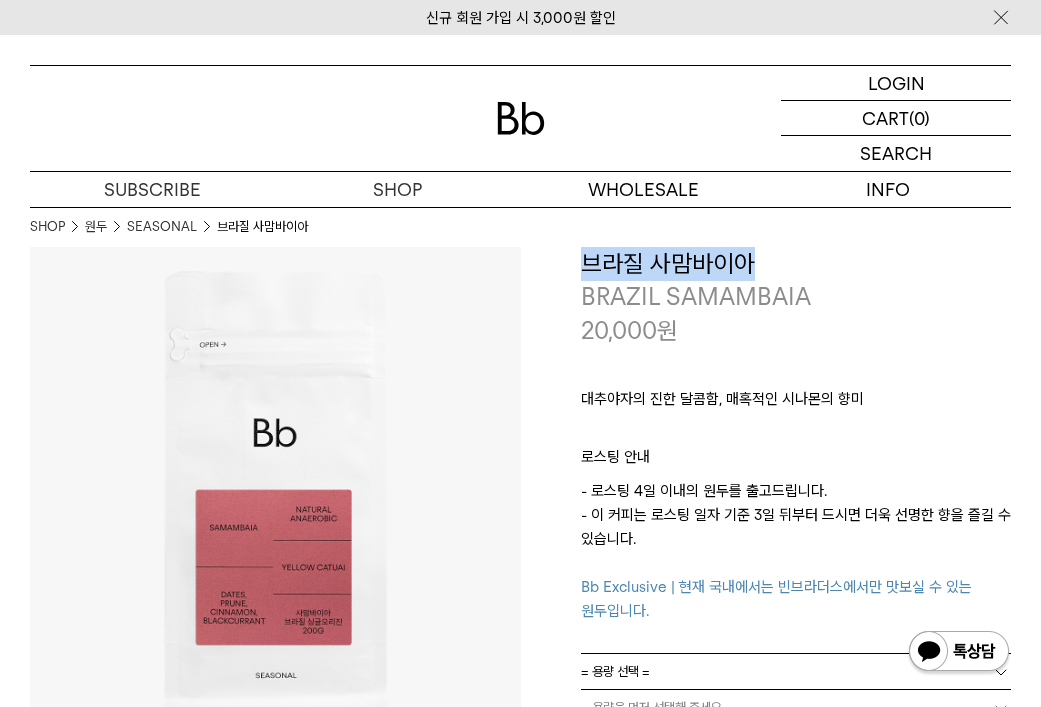 drag, startPoint x: 763, startPoint y: 267, endPoint x: 565, endPoint y: 268, distance: 198.00252 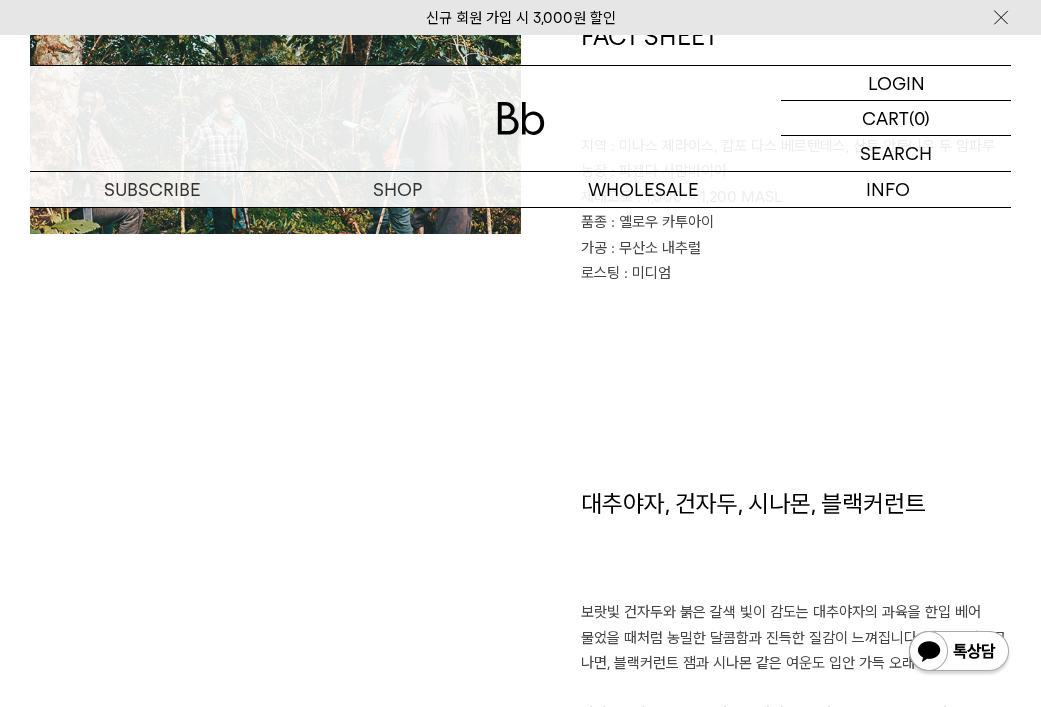 scroll, scrollTop: 938, scrollLeft: 0, axis: vertical 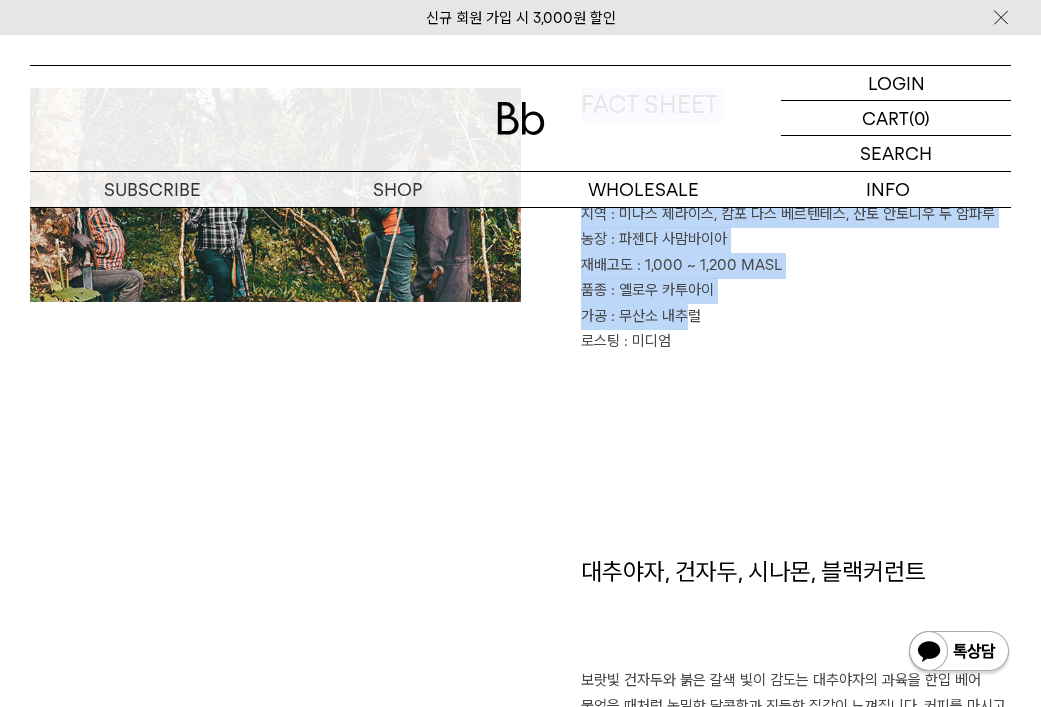 drag, startPoint x: 689, startPoint y: 315, endPoint x: 501, endPoint y: 319, distance: 188.04254 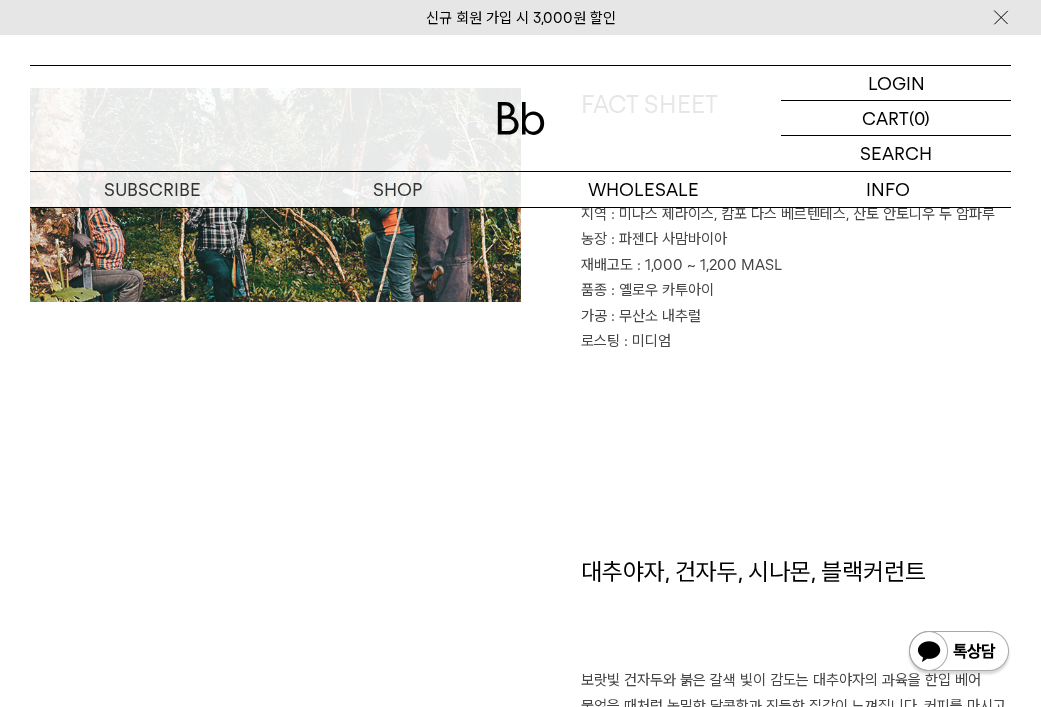 click on "대추야자, 건자두, 시나몬, 블랙커런트" at bounding box center (796, 612) 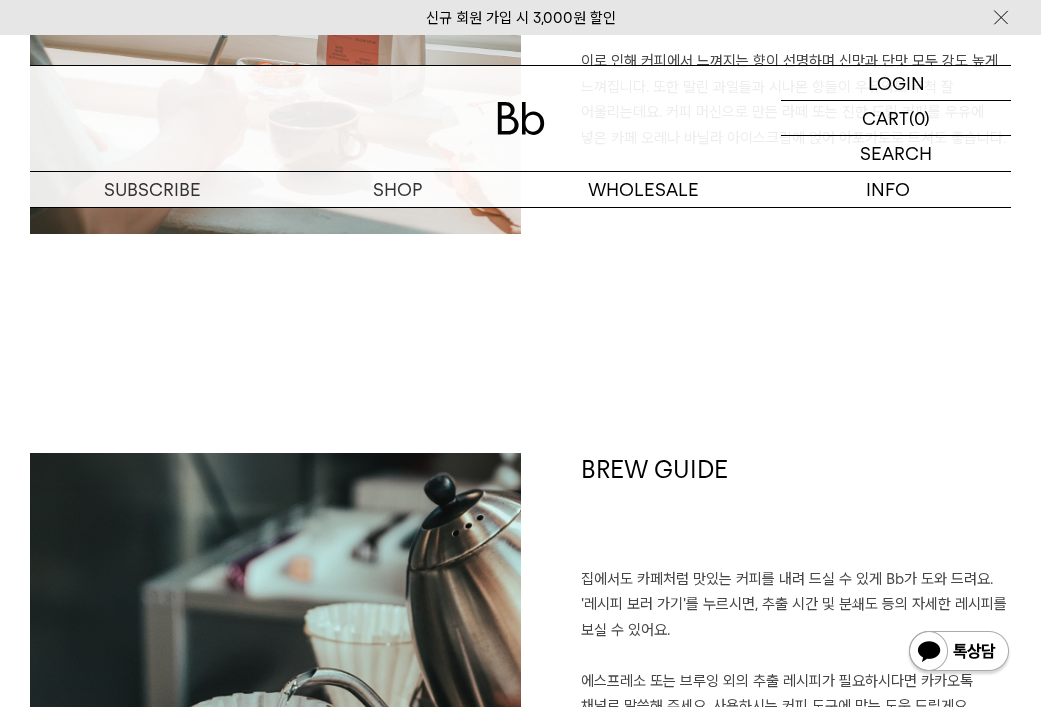 scroll, scrollTop: 2504, scrollLeft: 0, axis: vertical 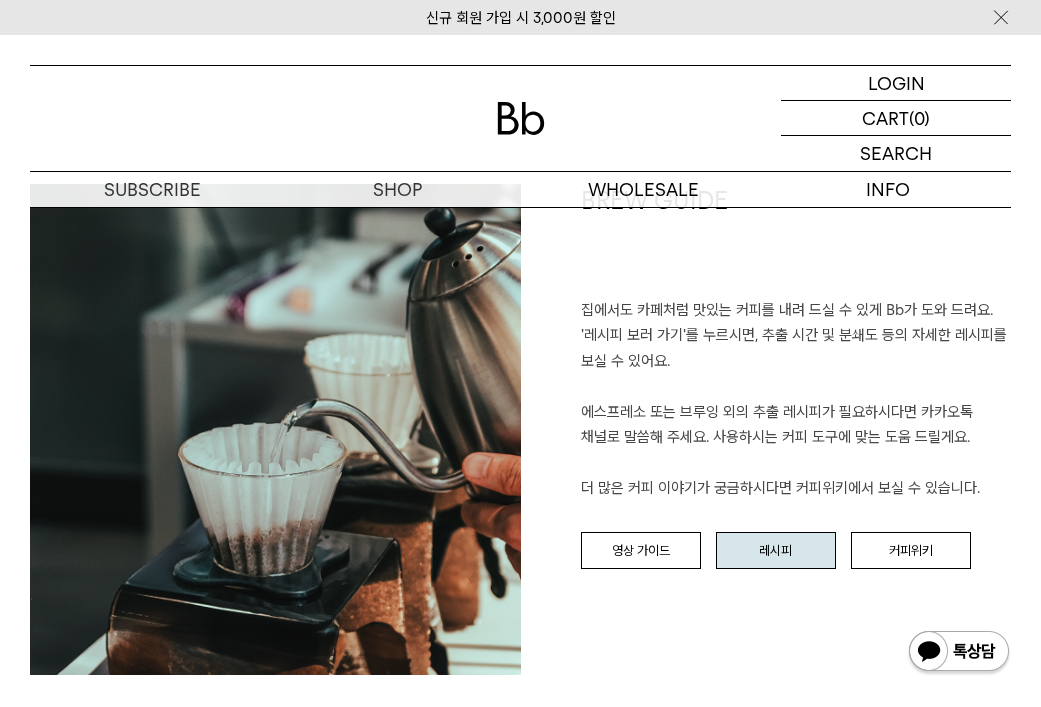 click on "레시피" at bounding box center (776, 551) 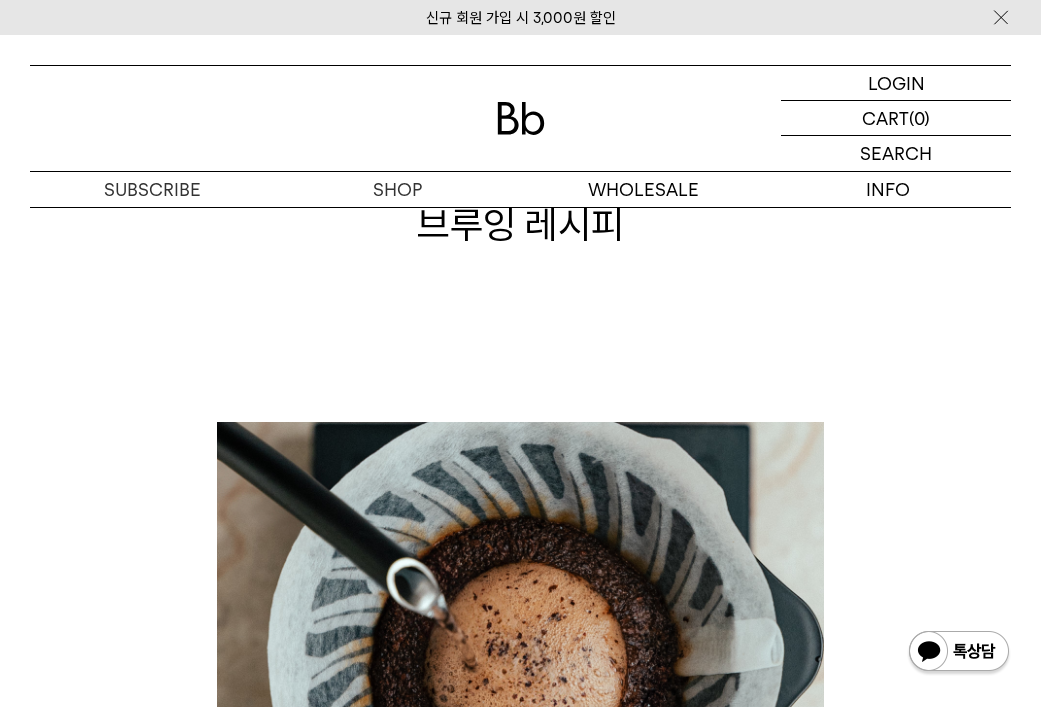 scroll, scrollTop: 0, scrollLeft: 0, axis: both 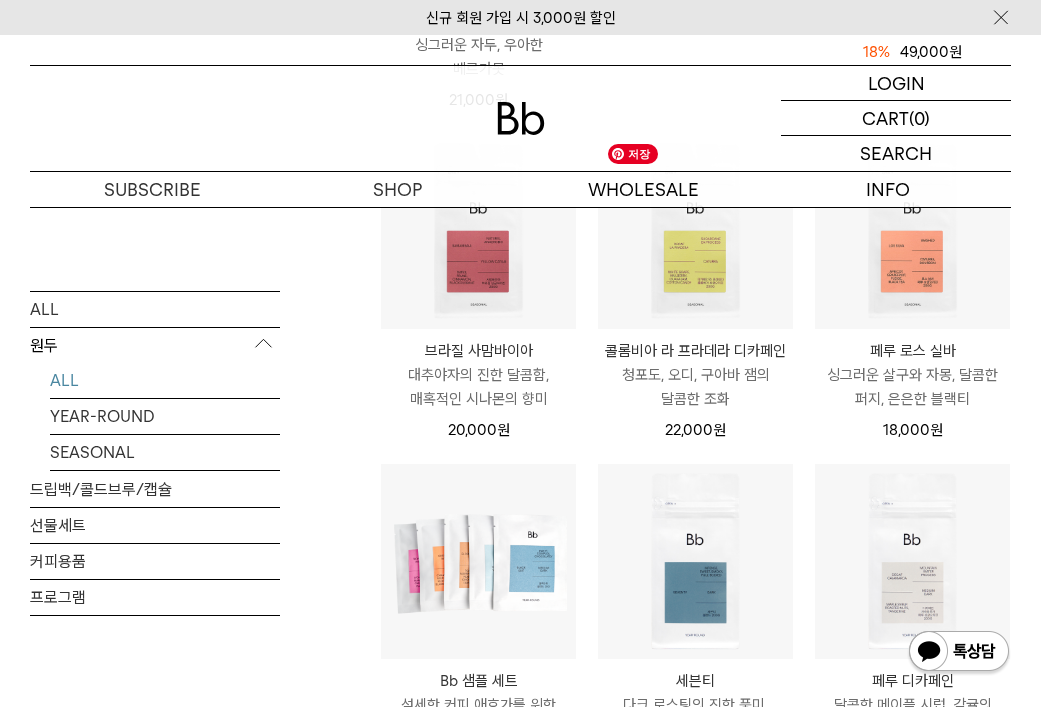 click on "청포도, 오디, 구아바 잼의 달콤한 조화" at bounding box center [695, 387] 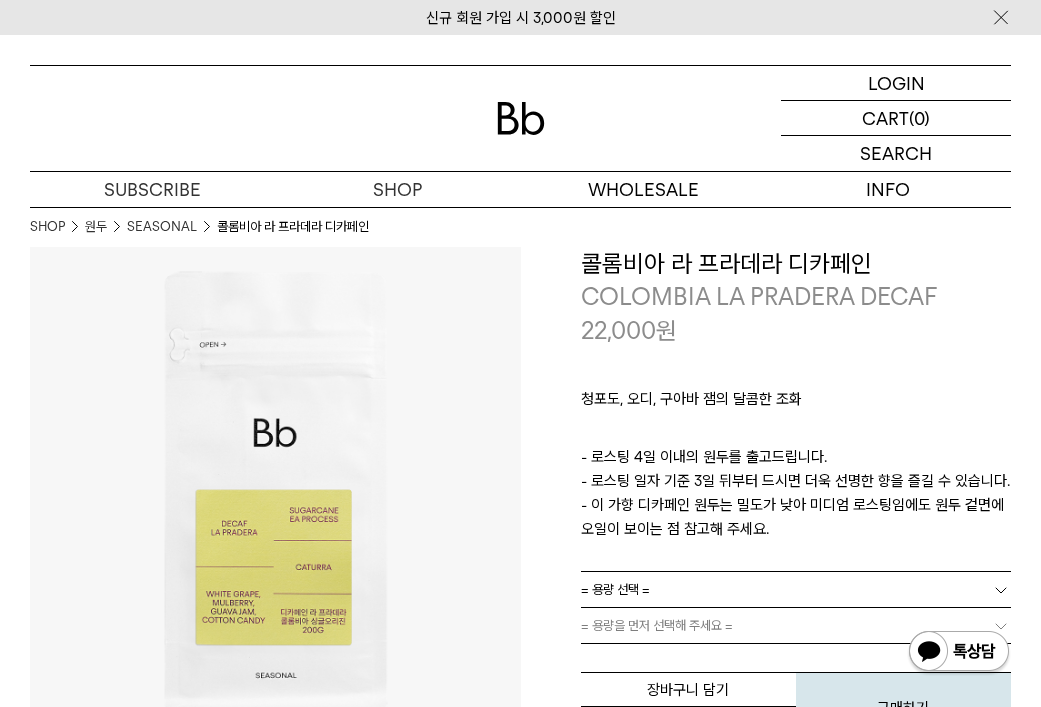 scroll, scrollTop: 0, scrollLeft: 0, axis: both 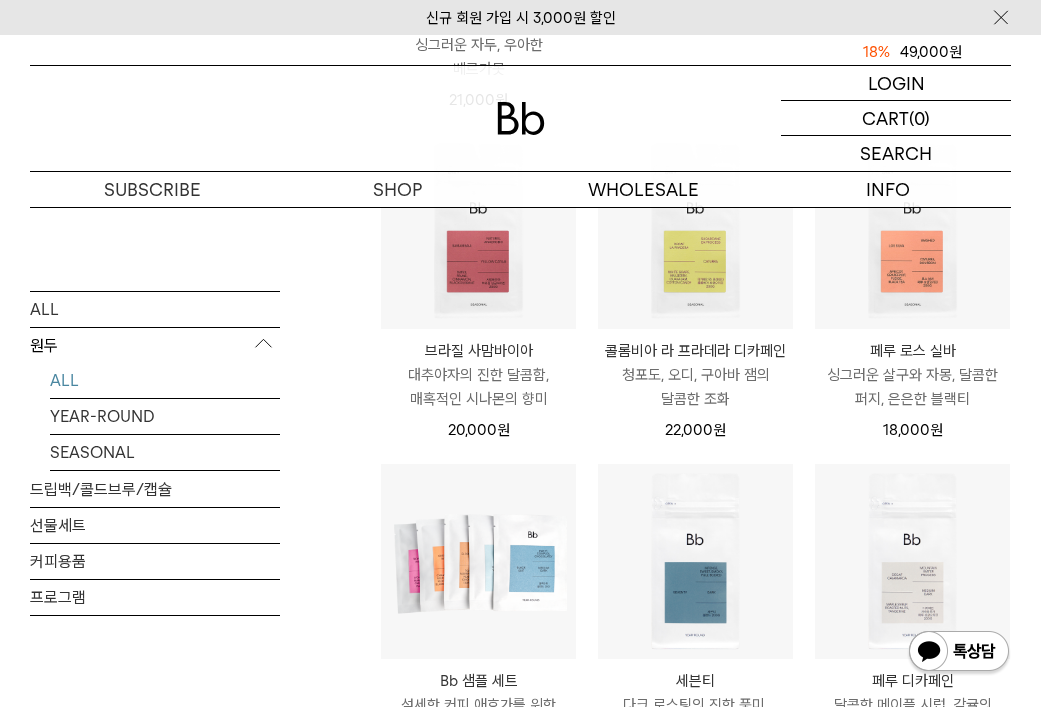 click on "싱그러운 살구와 자몽, 달콤한 퍼지, 은은한 블랙티" at bounding box center [912, 387] 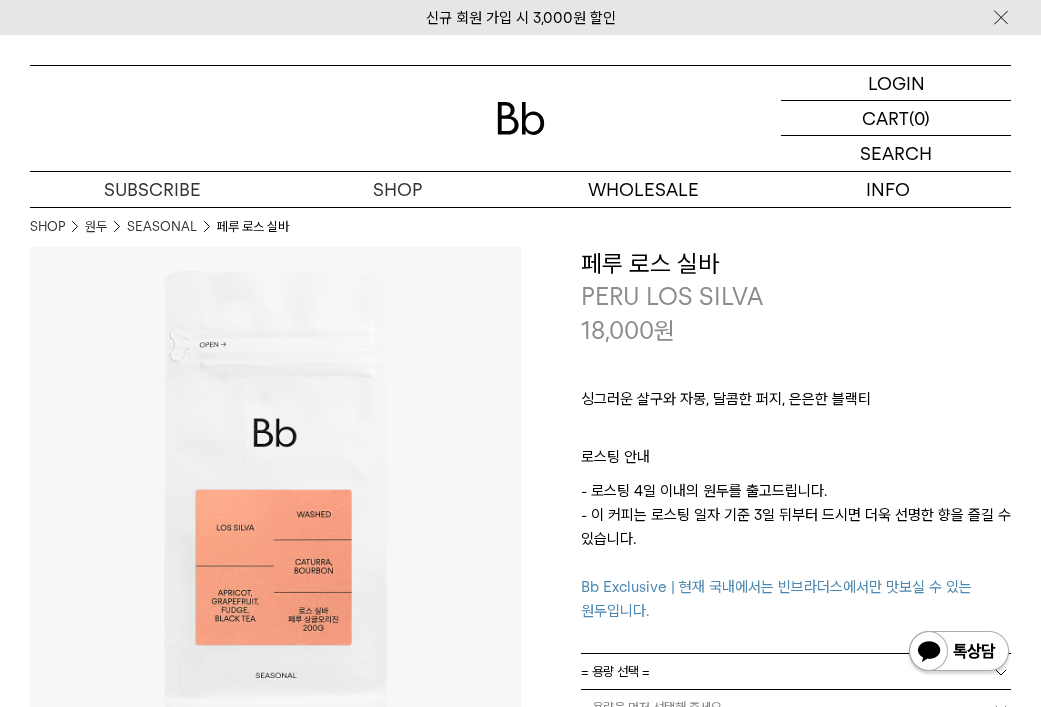 scroll, scrollTop: 0, scrollLeft: 0, axis: both 